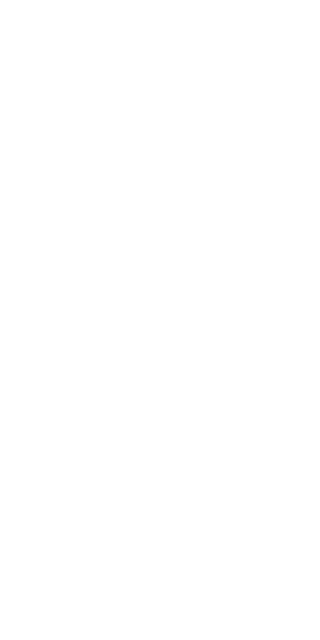 scroll, scrollTop: 0, scrollLeft: 0, axis: both 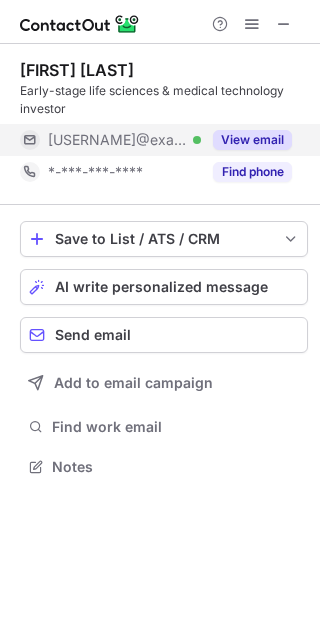 click on "View email" at bounding box center [252, 140] 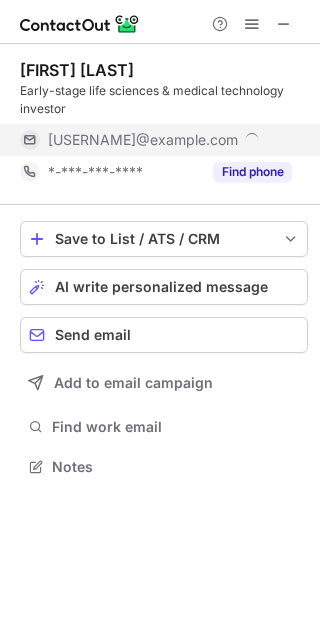 scroll, scrollTop: 10, scrollLeft: 10, axis: both 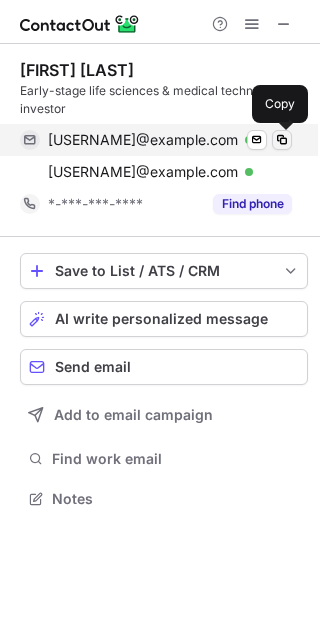 click at bounding box center [282, 140] 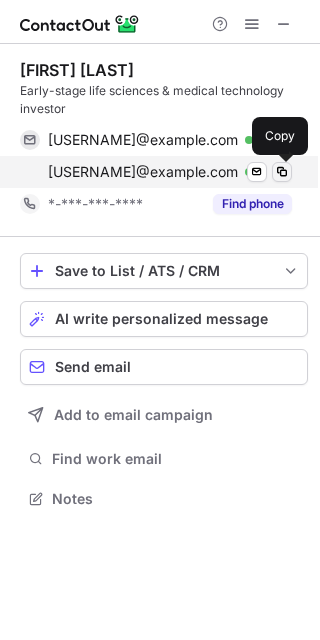 click at bounding box center [282, 172] 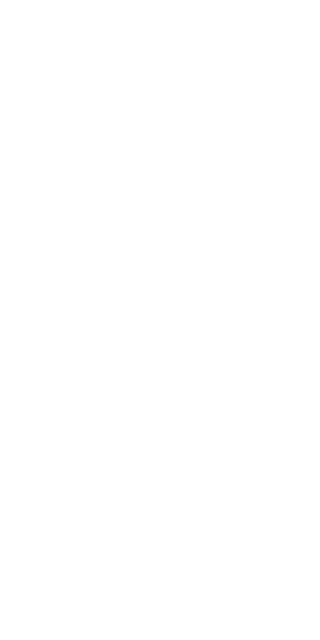 scroll, scrollTop: 0, scrollLeft: 0, axis: both 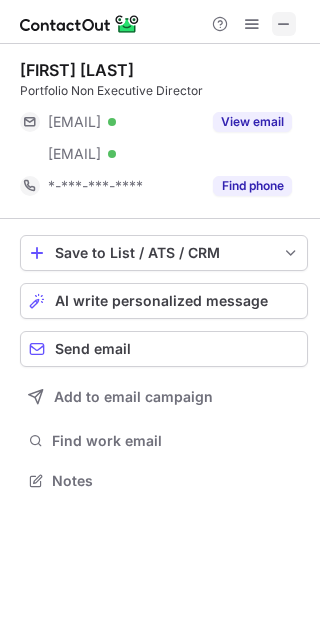 click at bounding box center [284, 24] 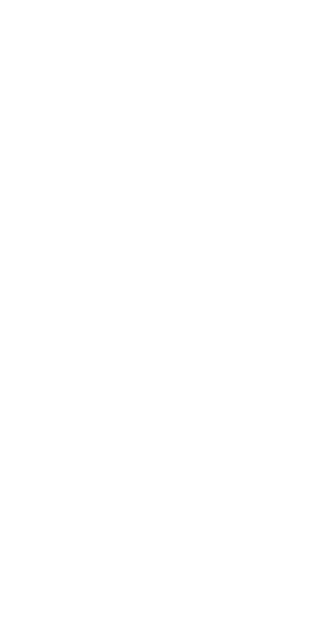 scroll, scrollTop: 0, scrollLeft: 0, axis: both 